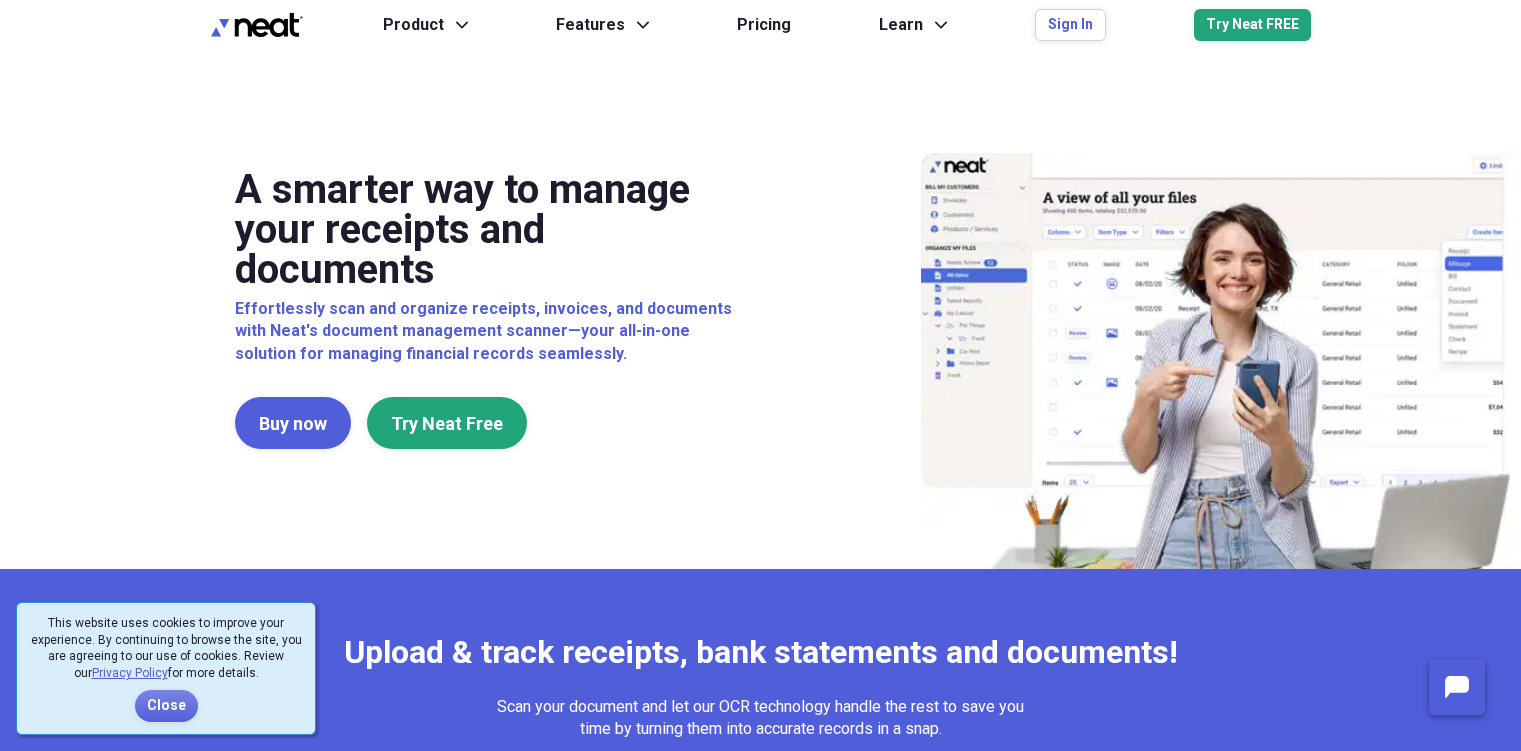 scroll, scrollTop: 0, scrollLeft: 0, axis: both 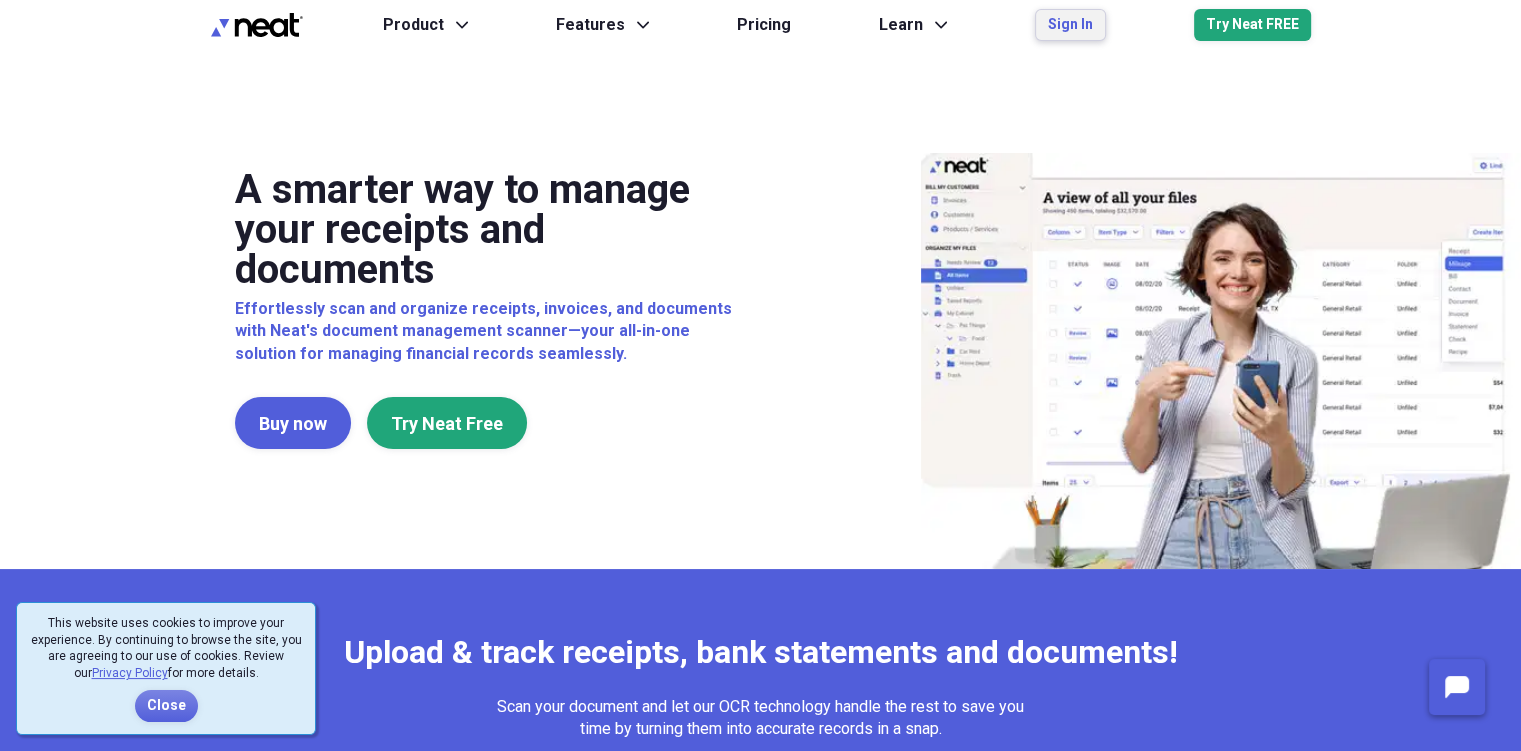 click on "Sign In" at bounding box center (1070, 25) 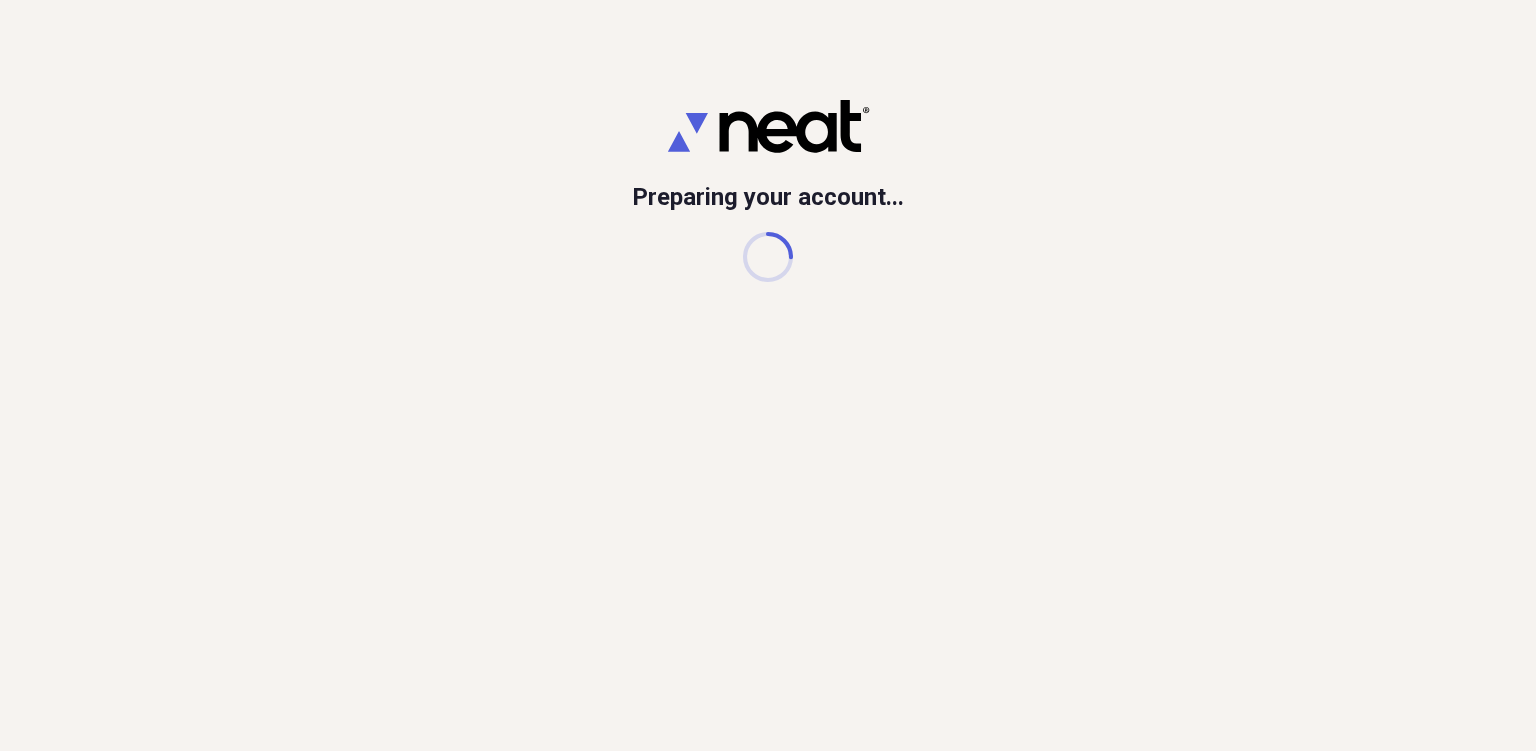 scroll, scrollTop: 0, scrollLeft: 0, axis: both 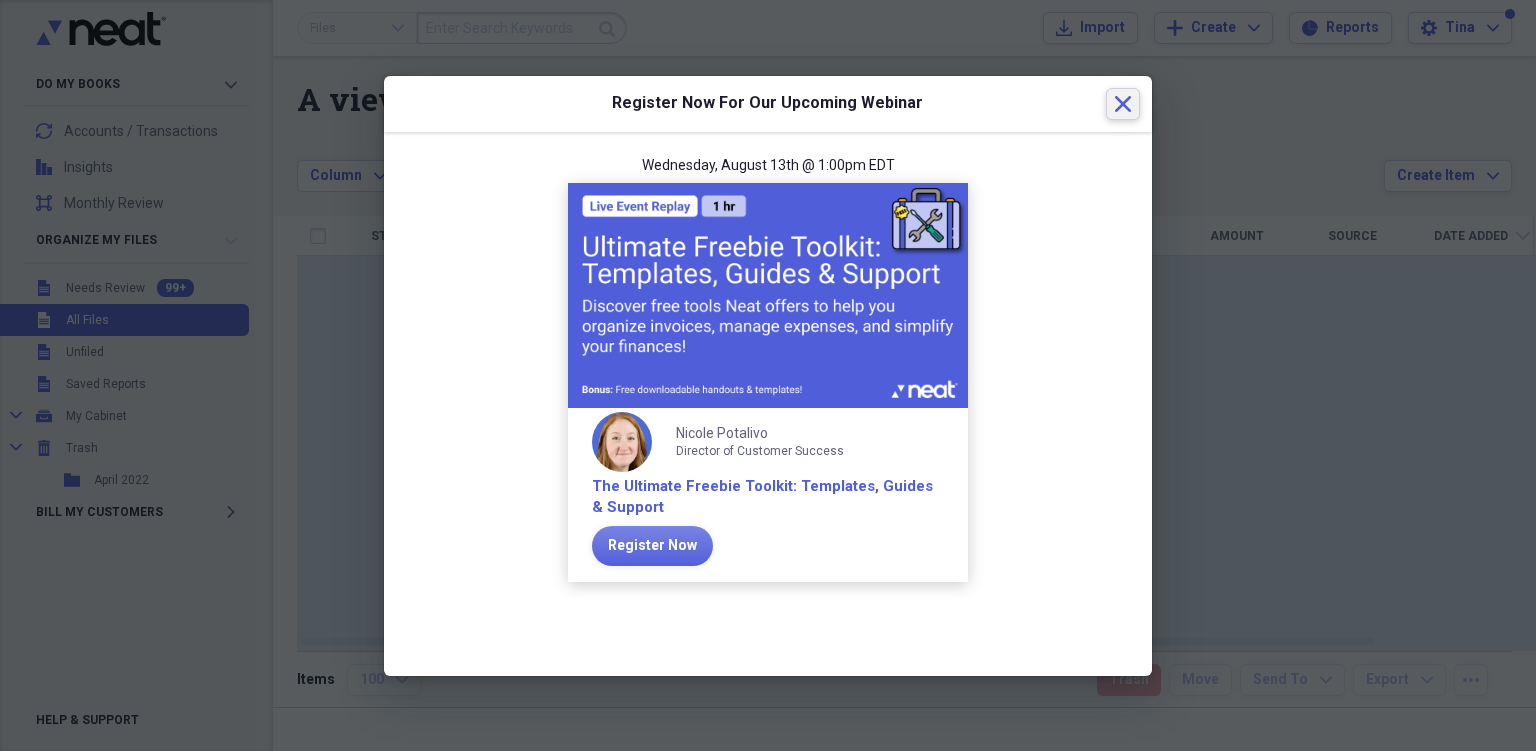 click on "Close" 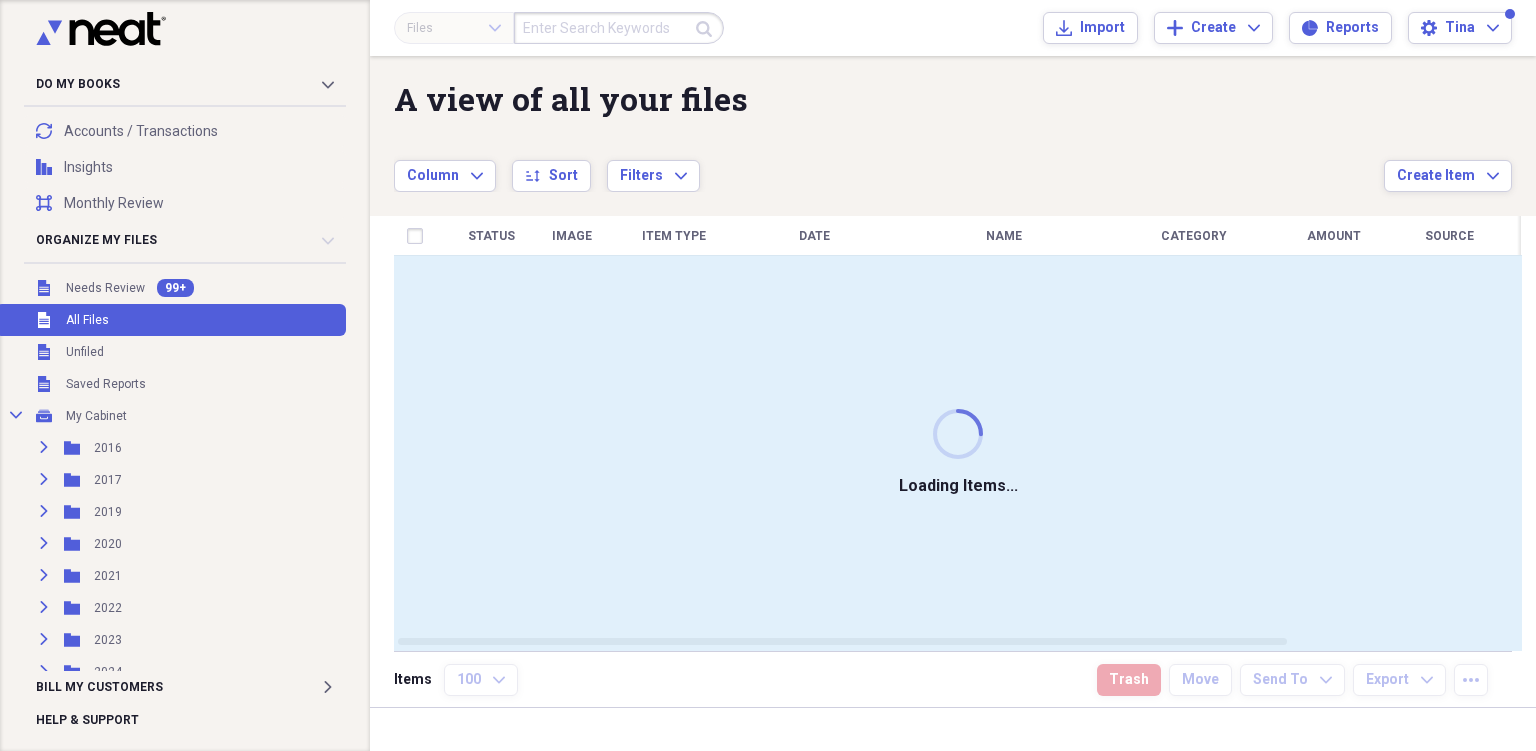 click at bounding box center (619, 28) 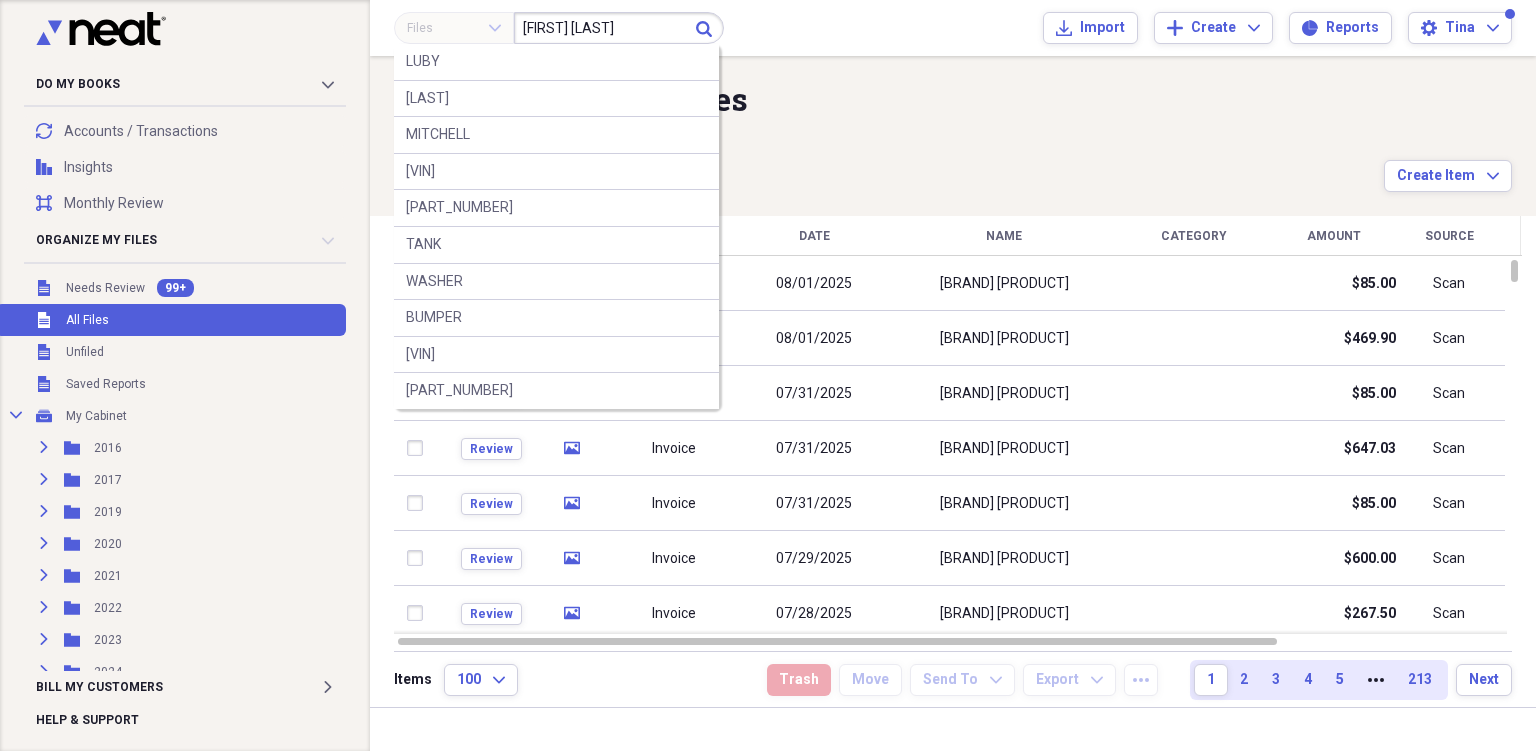 type on "[FIRST] [LAST]" 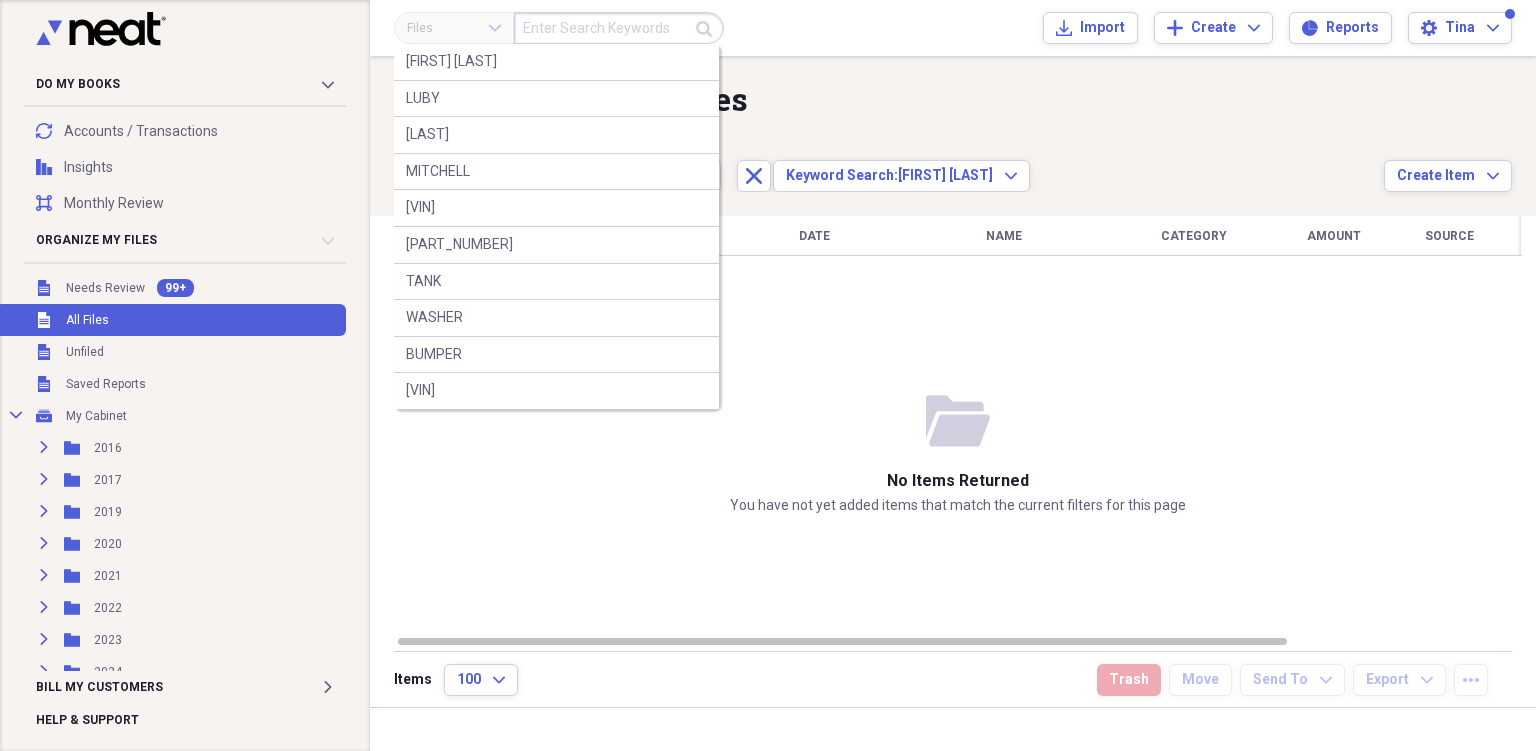 click at bounding box center [619, 28] 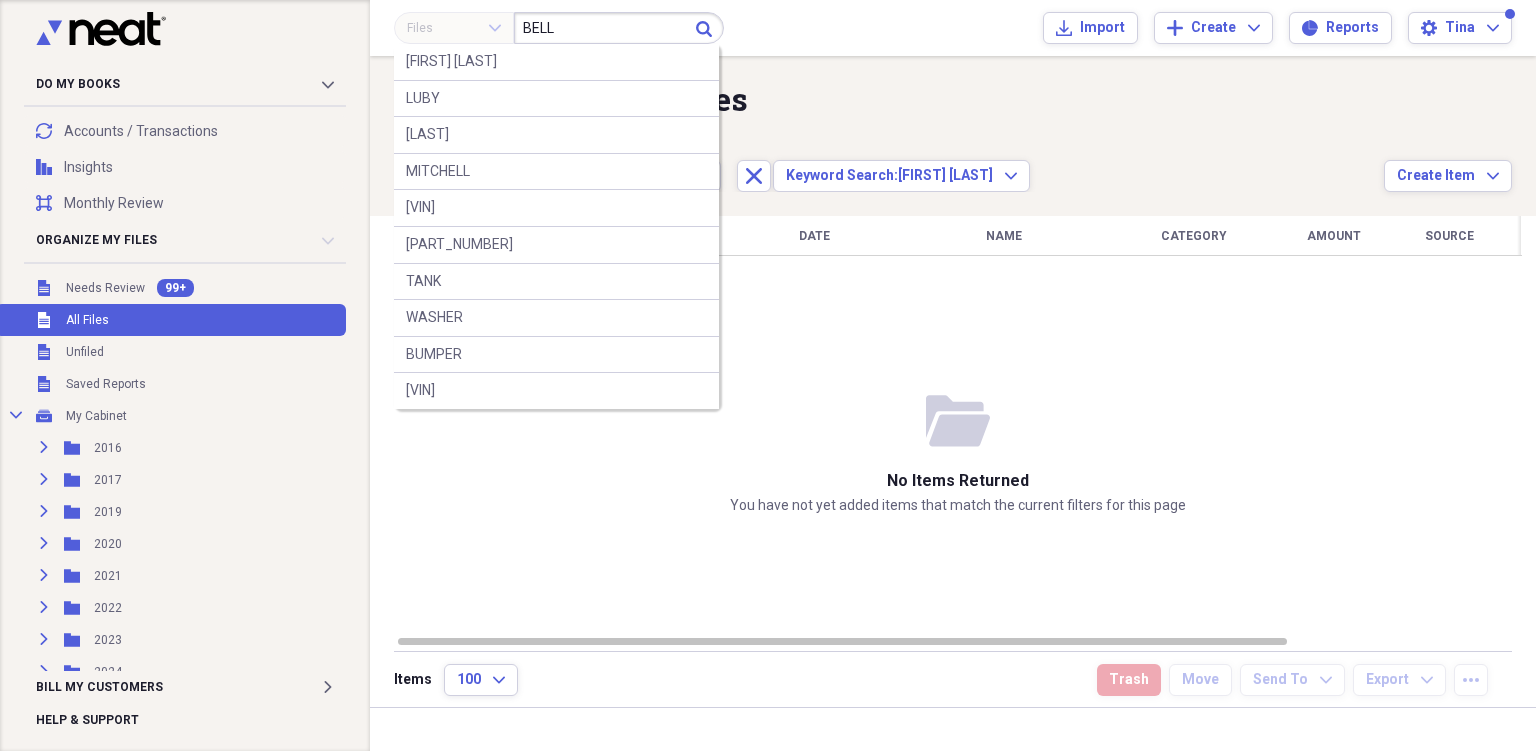 type on "BELL" 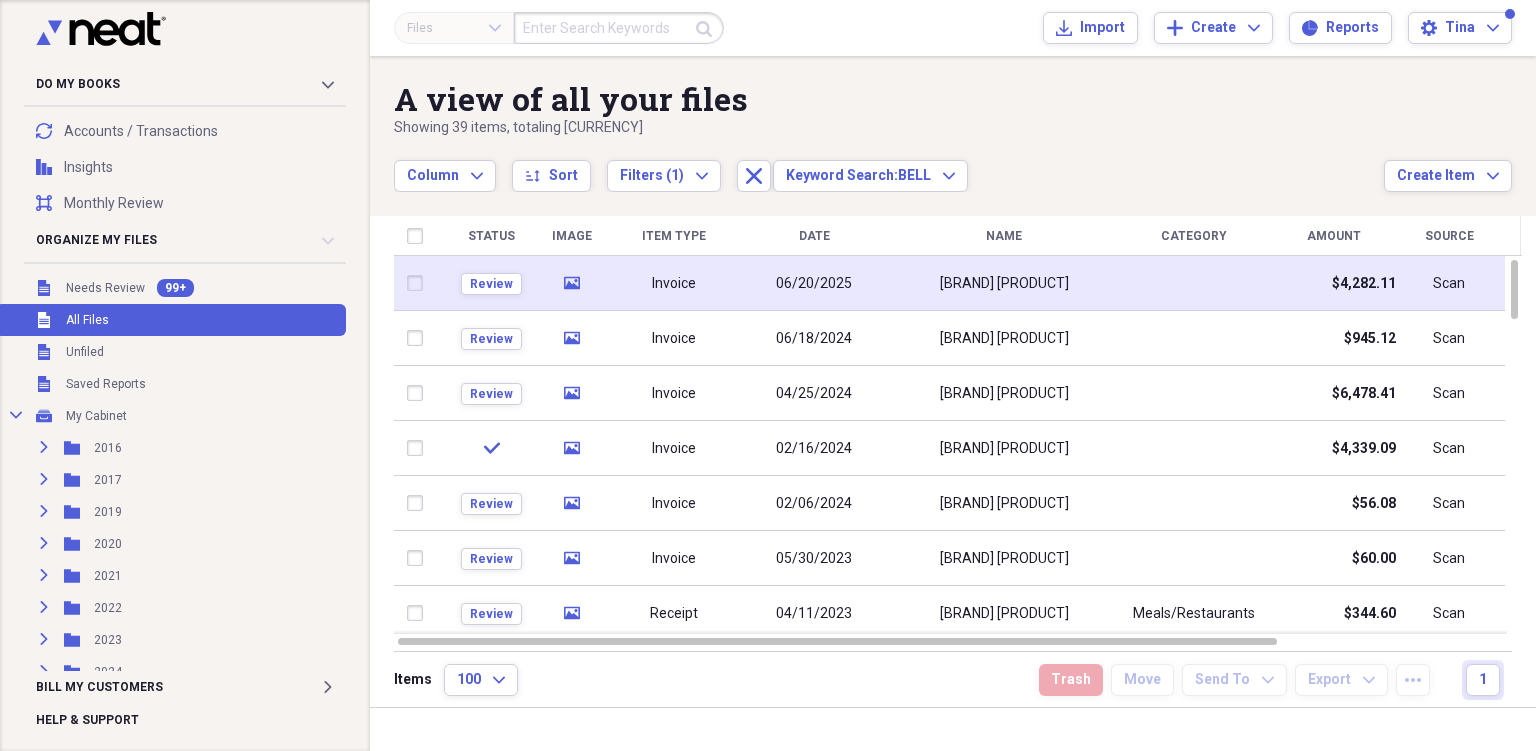click on "06/20/2025" at bounding box center [814, 283] 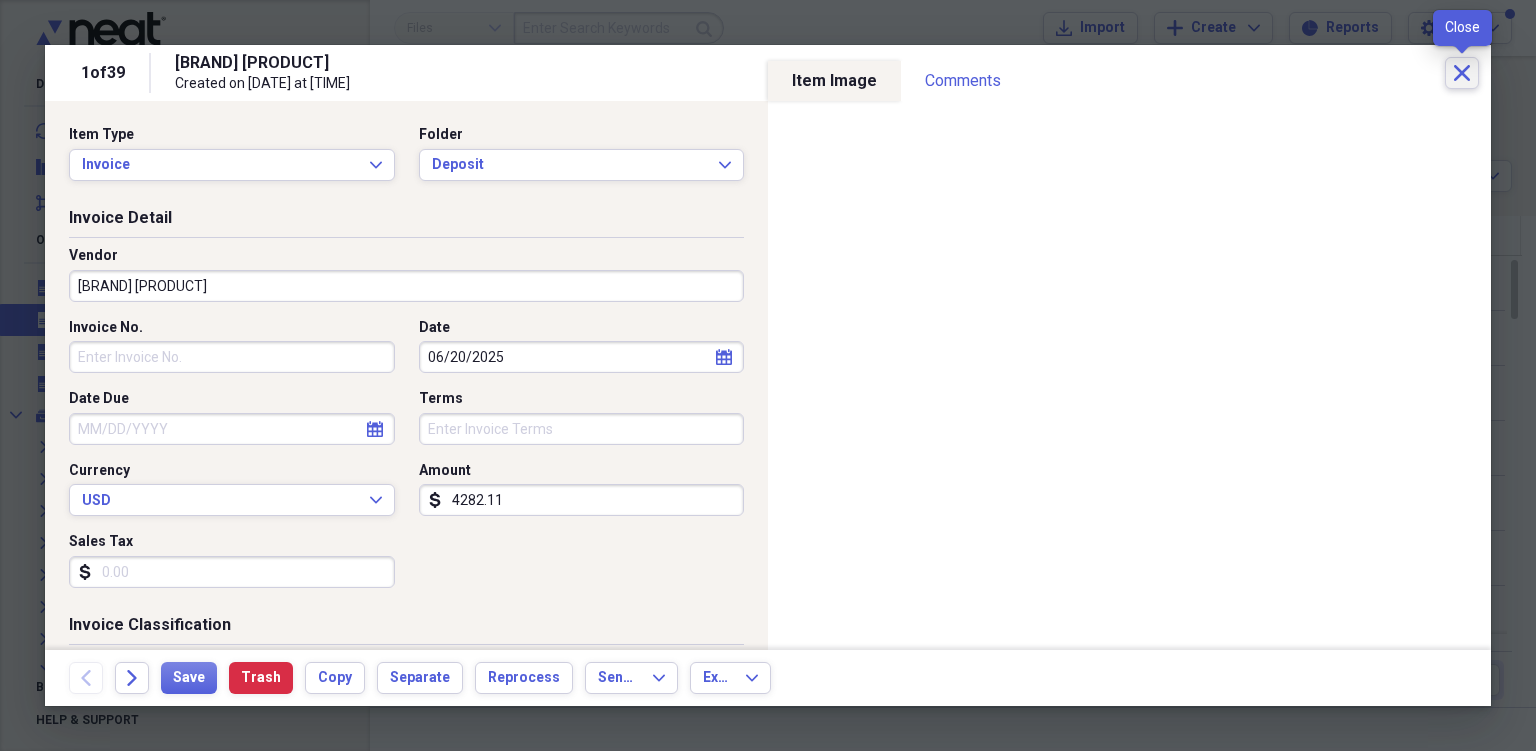 click on "Close" at bounding box center (1462, 73) 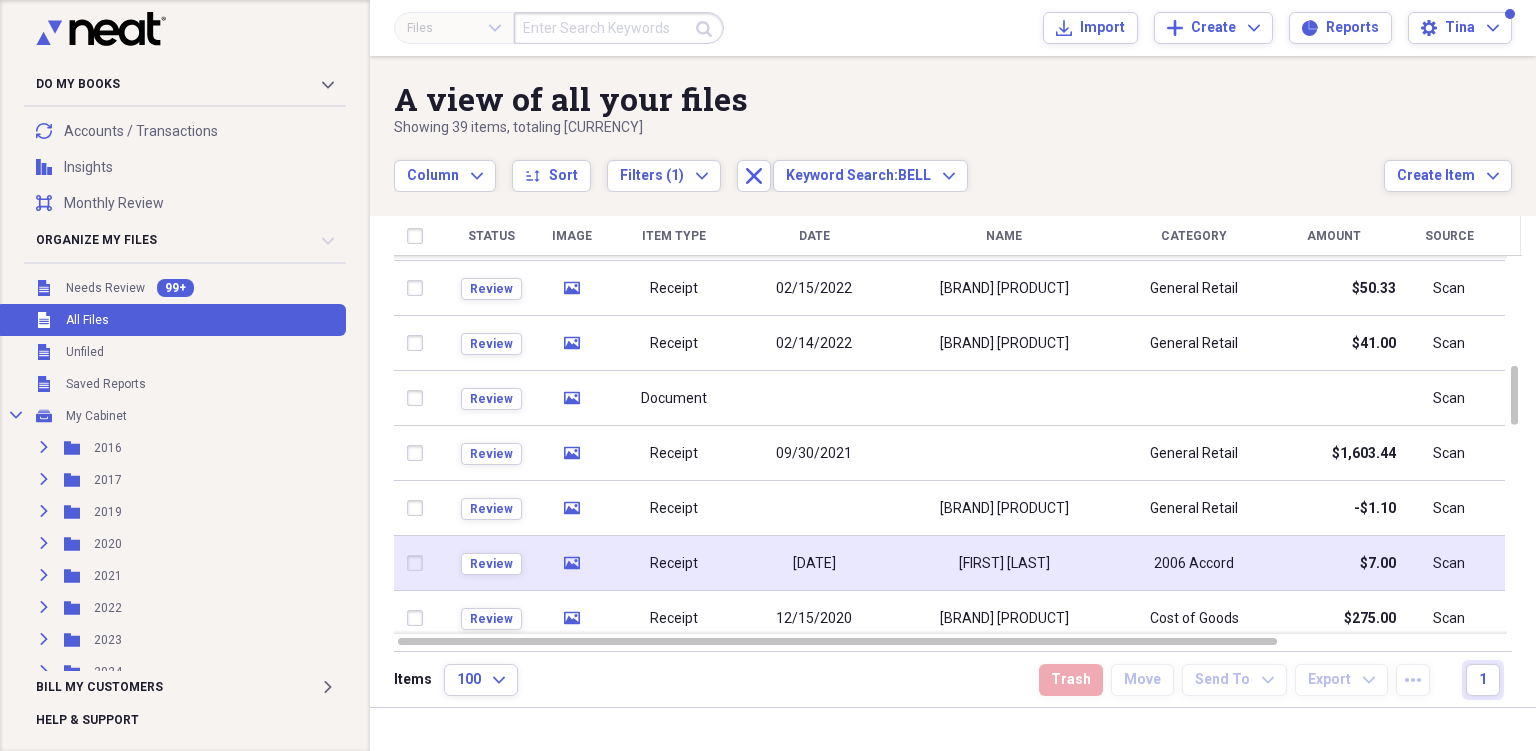 click on "[FIRST] [LAST]" at bounding box center [1004, 563] 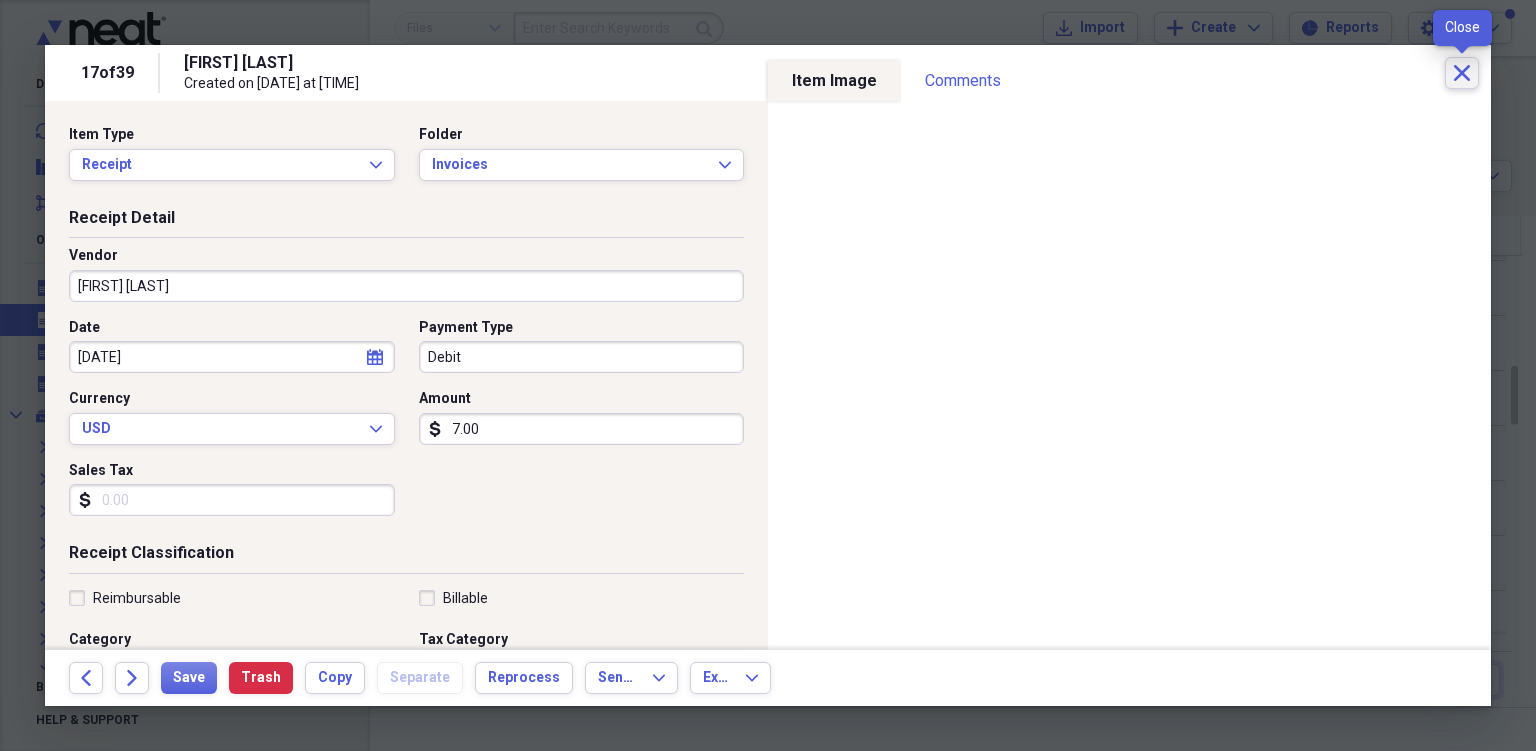 click on "Close" 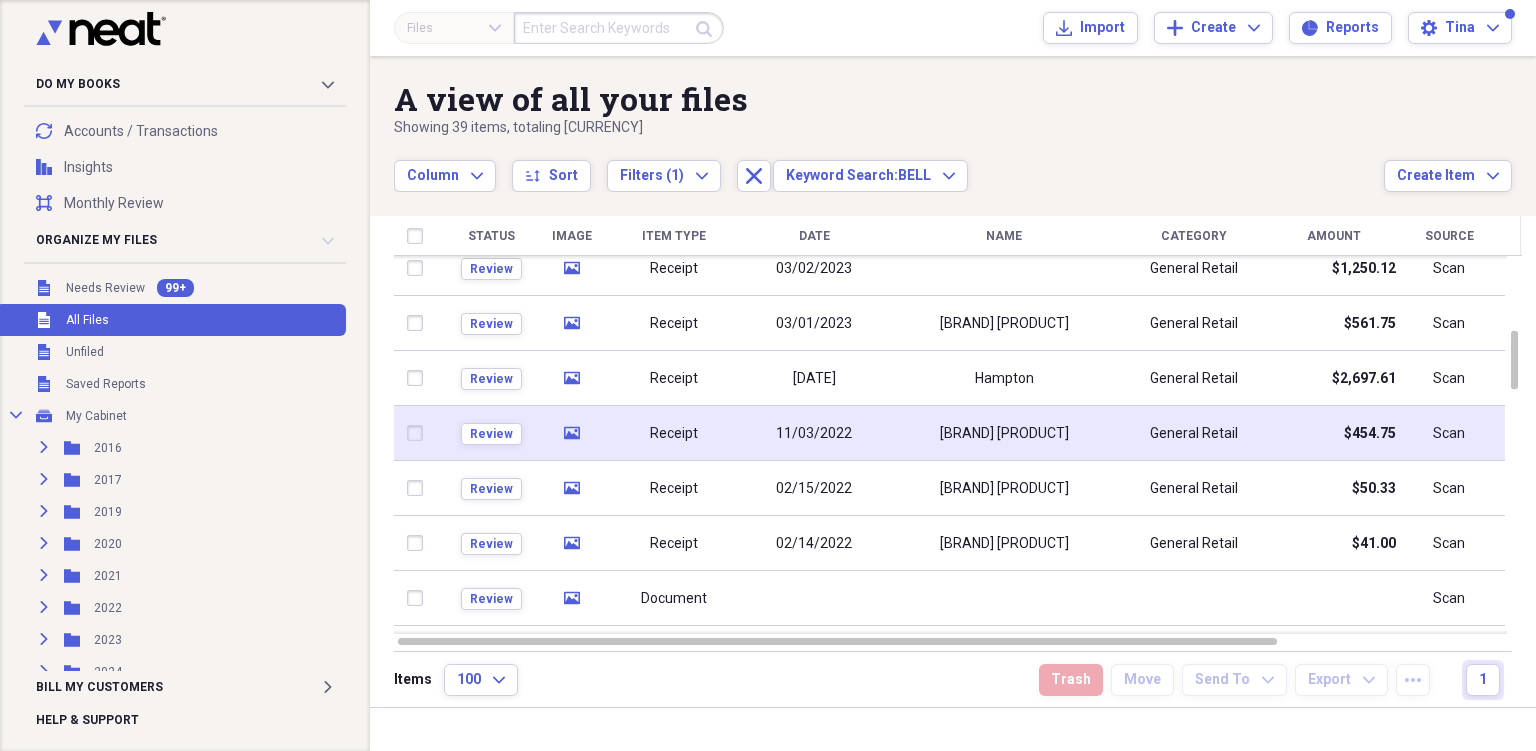 click on "[BRAND] [PRODUCT]" at bounding box center [1004, 434] 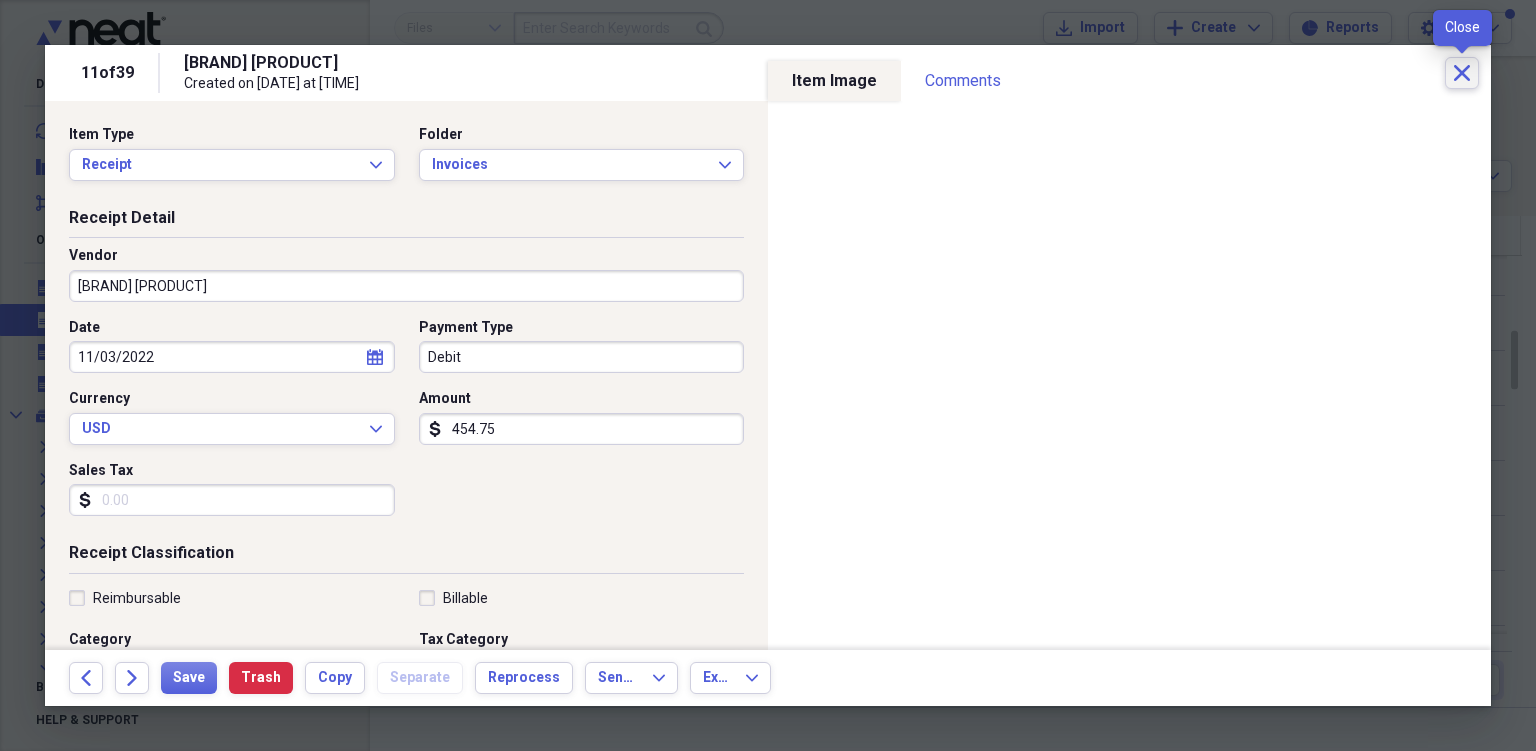 click on "Close" at bounding box center [1462, 73] 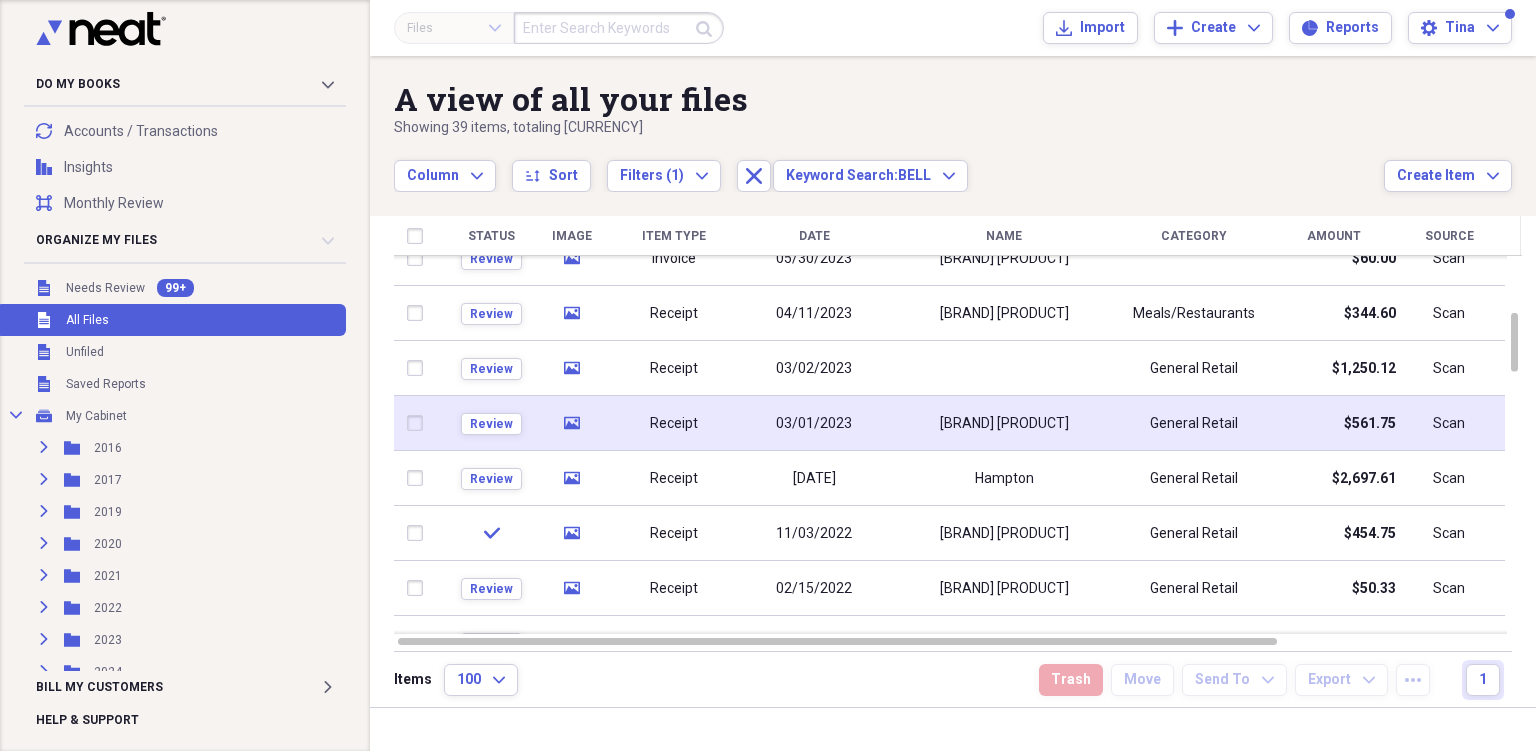 click on "[BRAND] [PRODUCT]" at bounding box center (1004, 424) 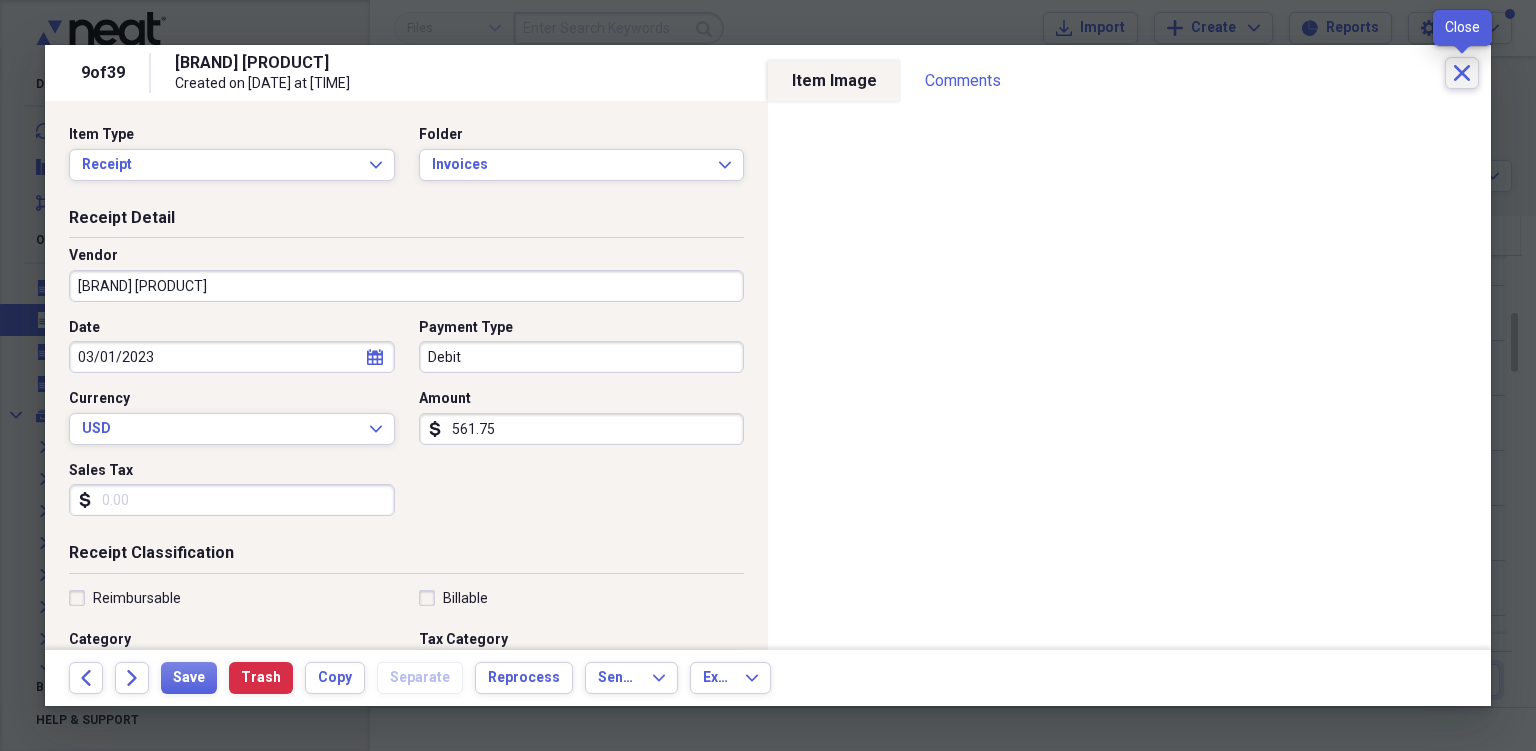click on "Close" at bounding box center [1462, 73] 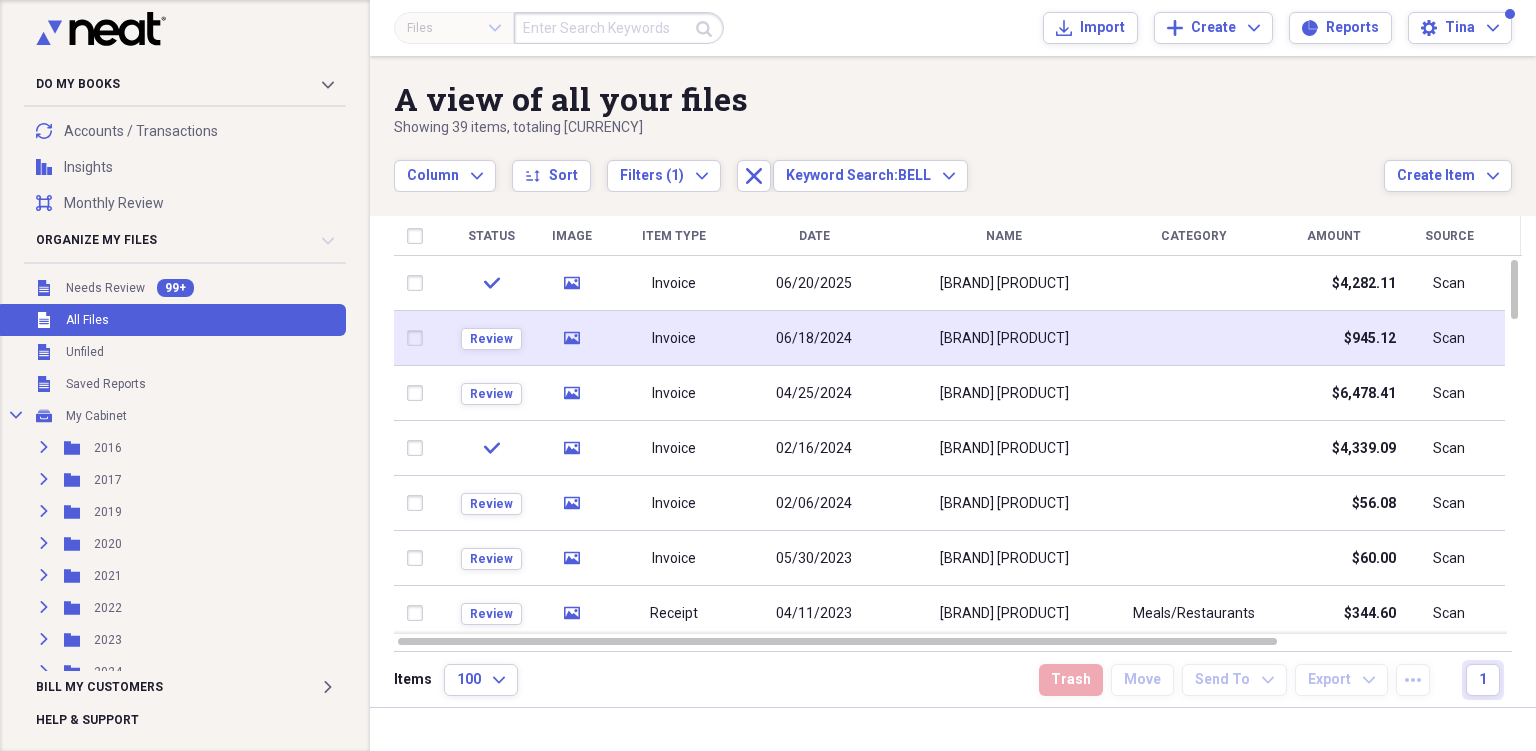 click on "[BRAND] [PRODUCT]" at bounding box center [1004, 339] 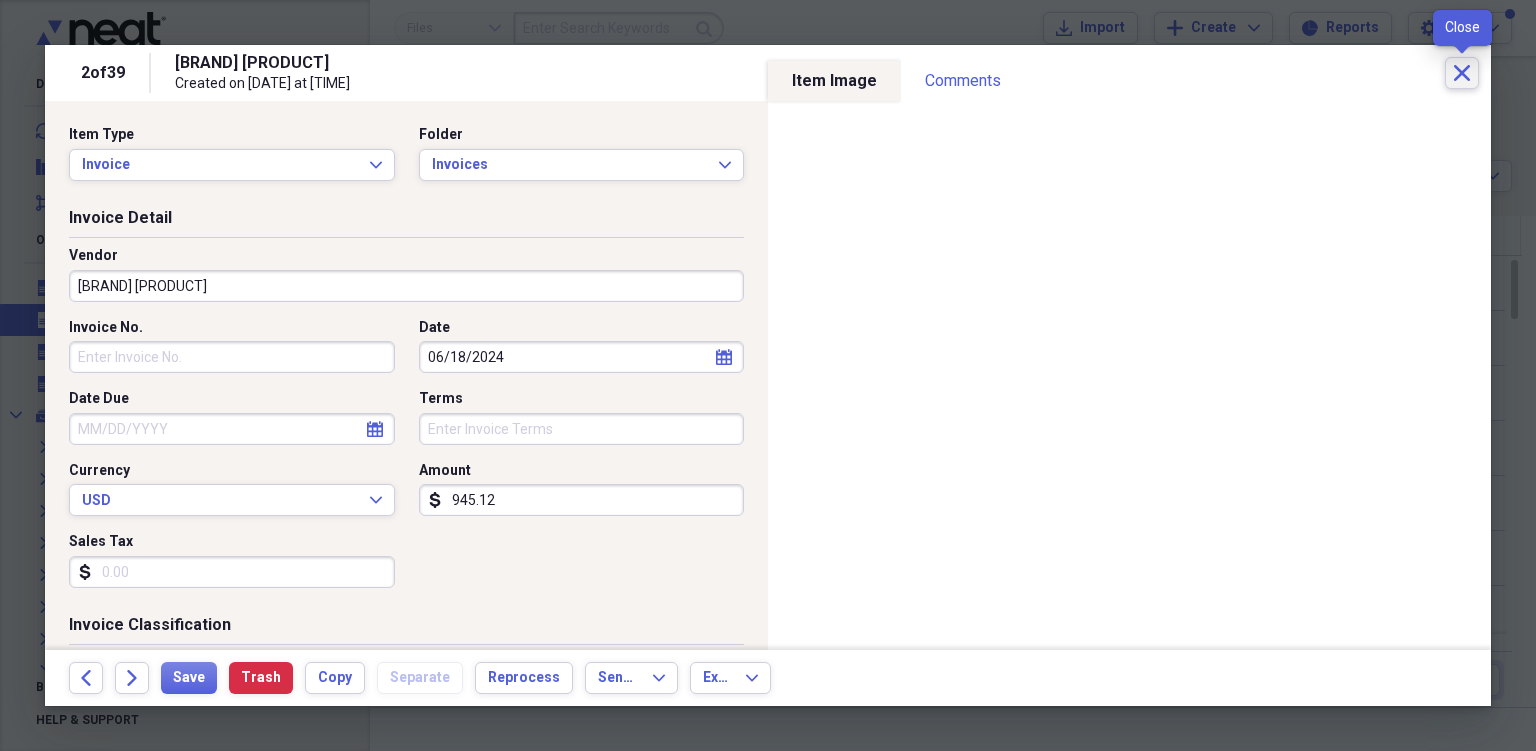 click 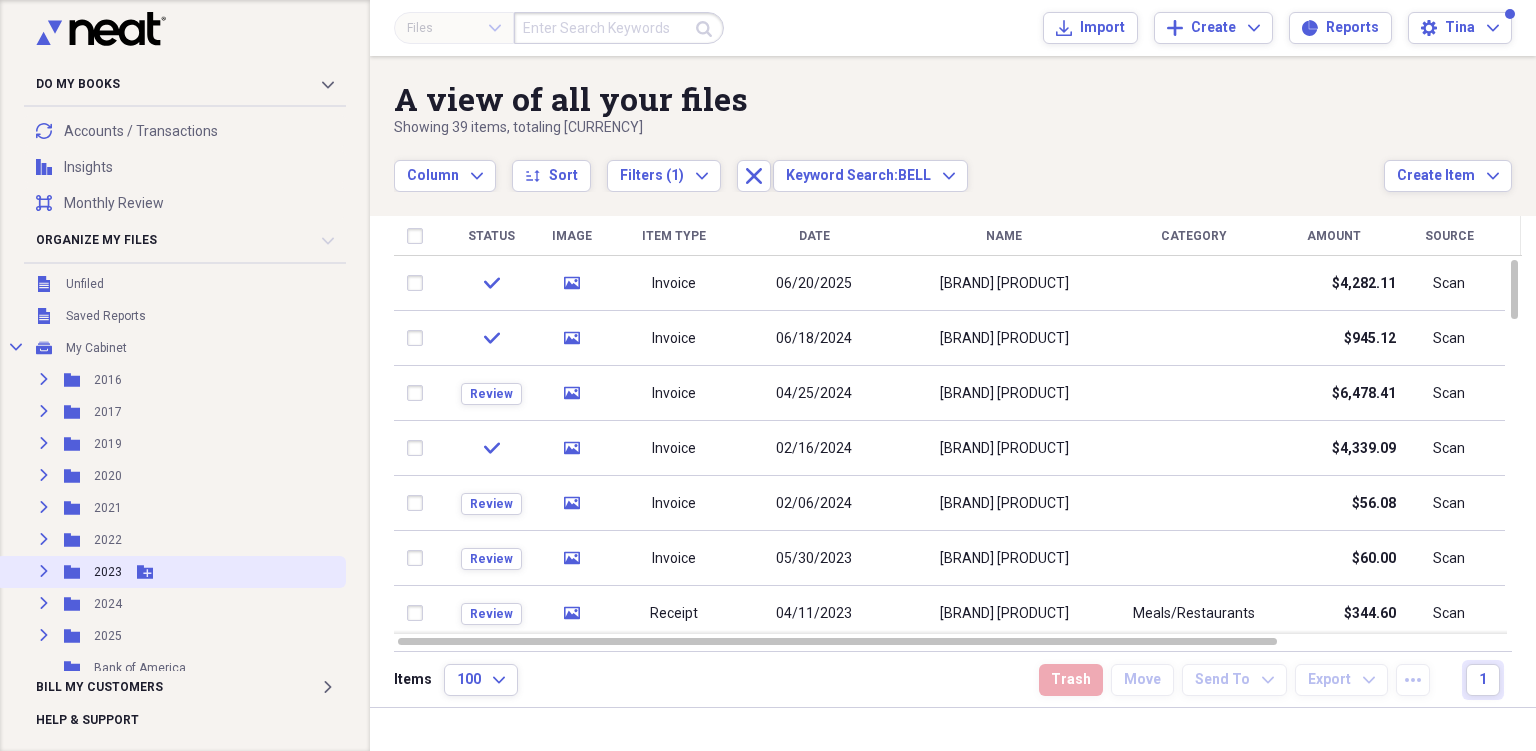 scroll, scrollTop: 100, scrollLeft: 0, axis: vertical 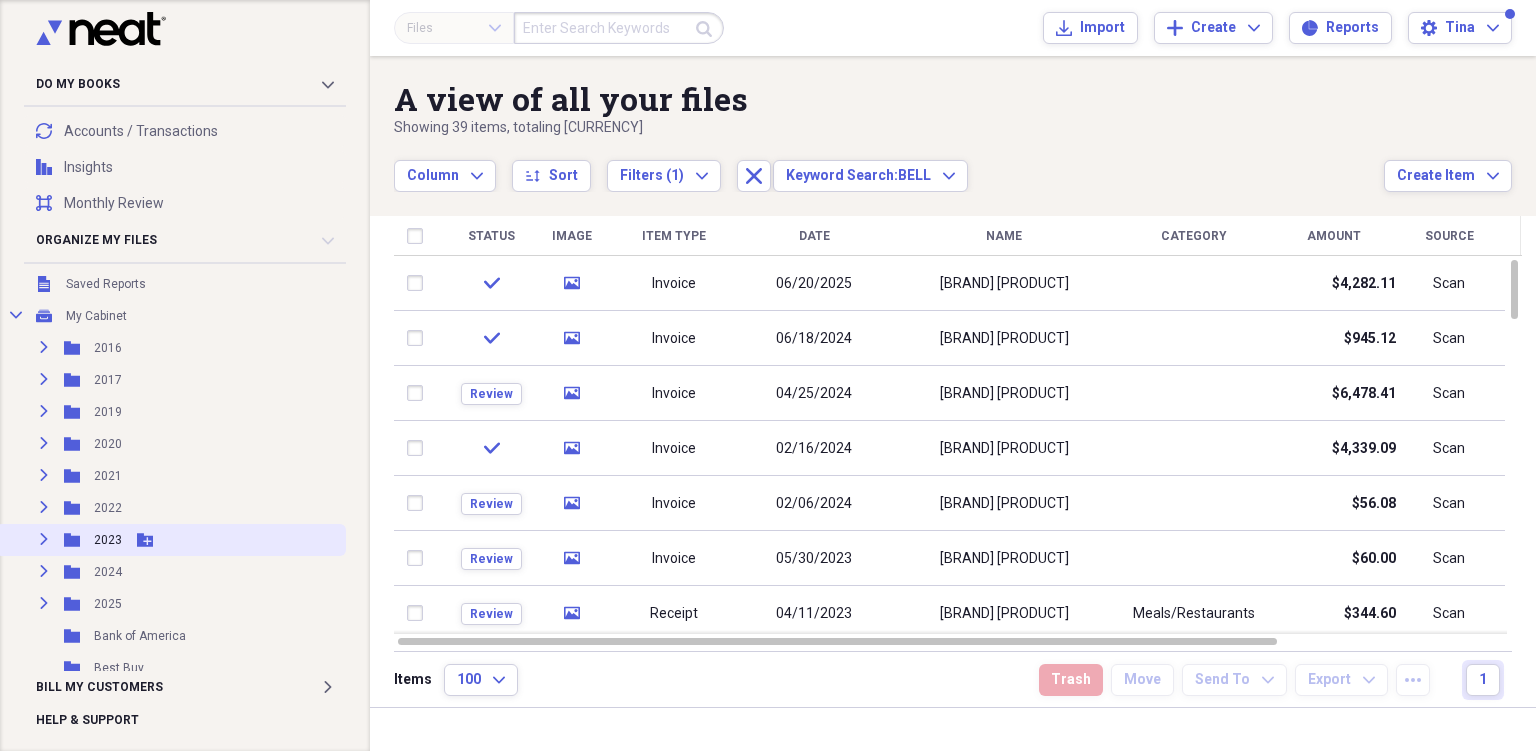 click on "Expand Folder 2023 Add Folder" at bounding box center (171, 540) 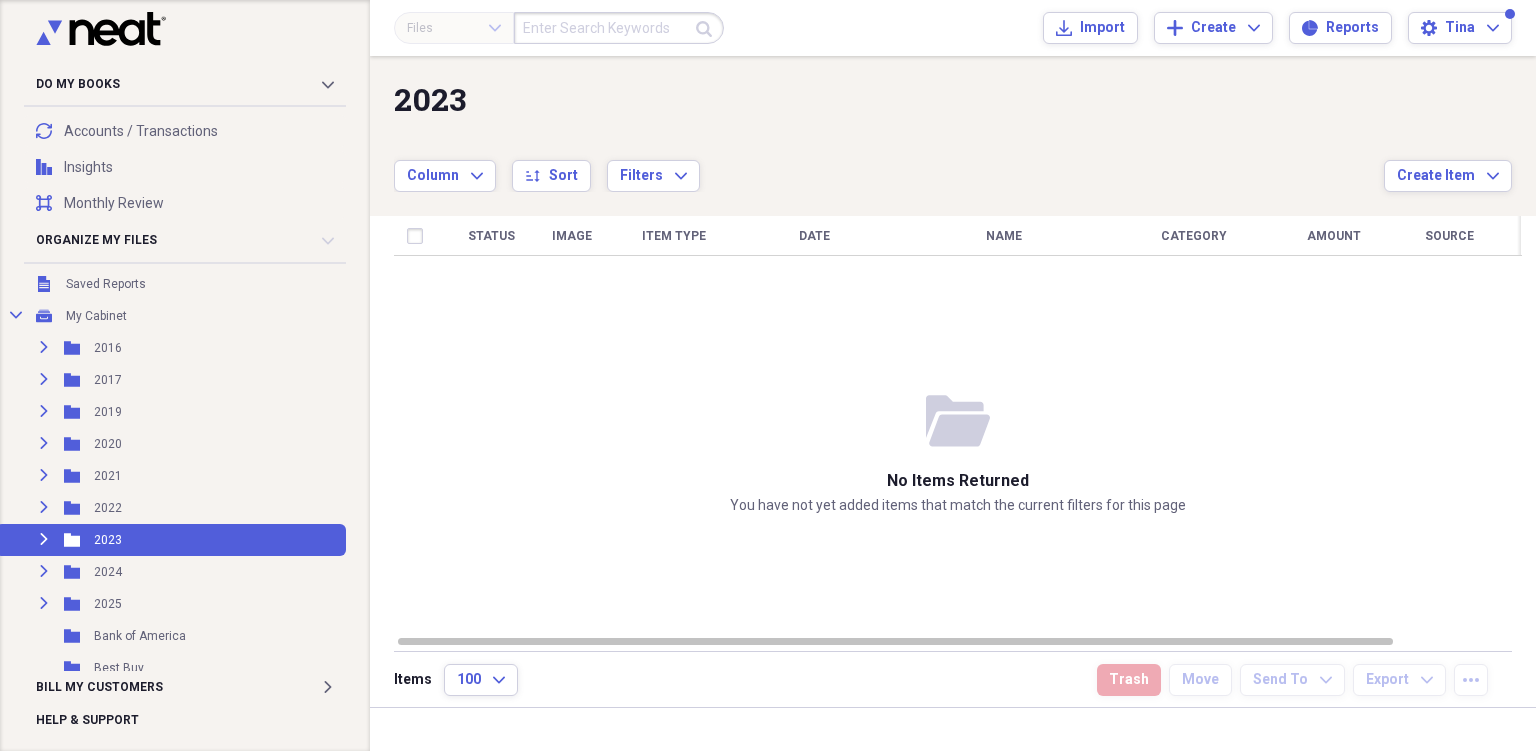 click at bounding box center (619, 28) 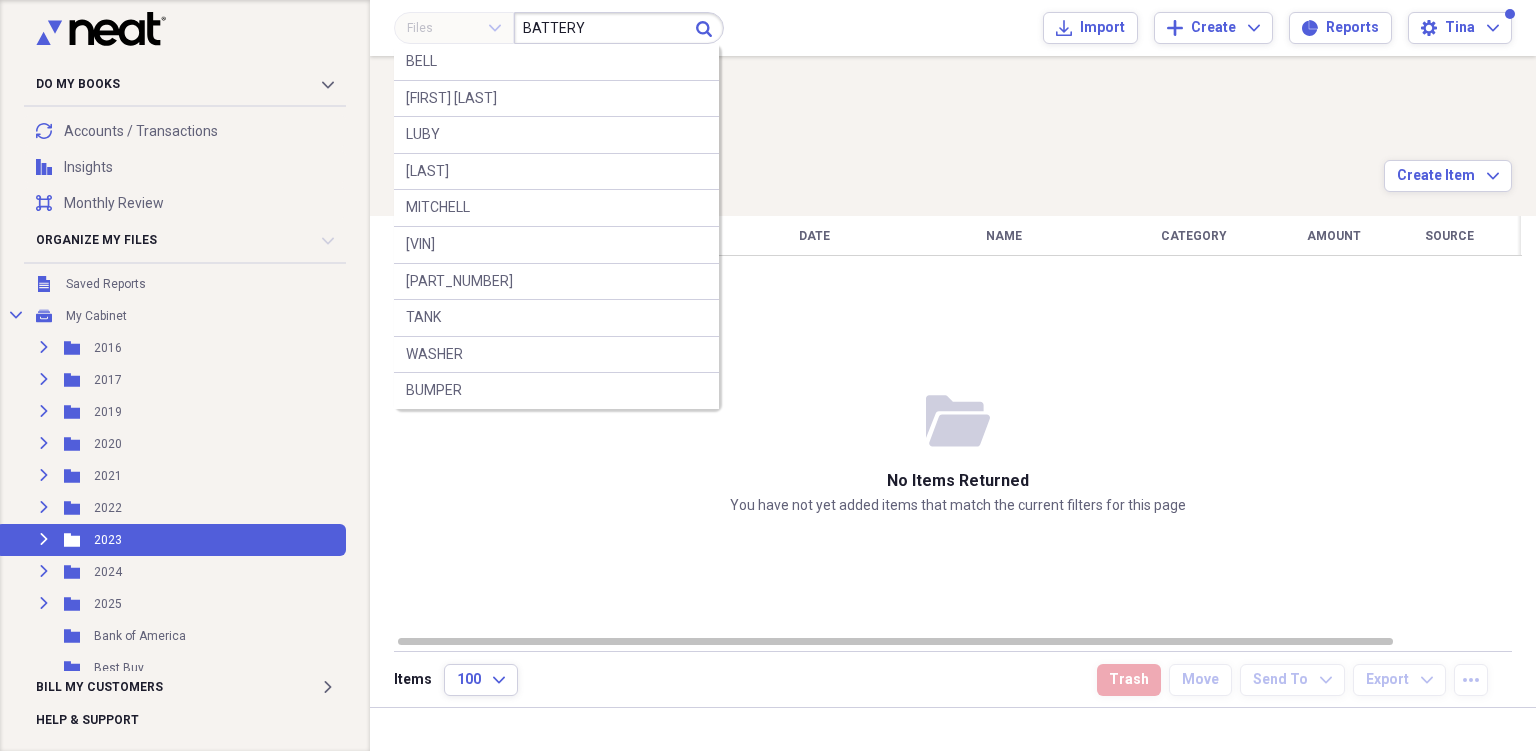 type on "BATTERY" 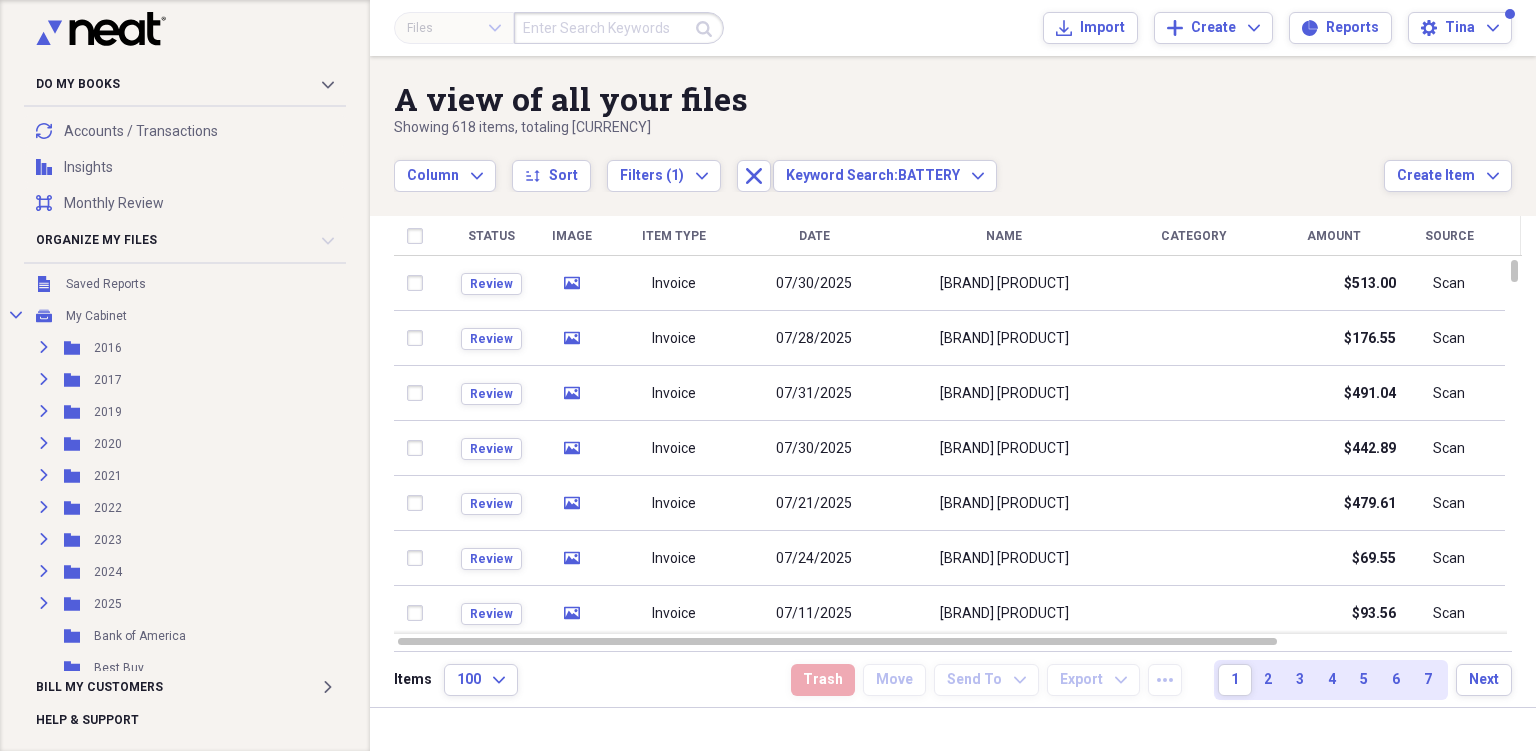 click at bounding box center [619, 28] 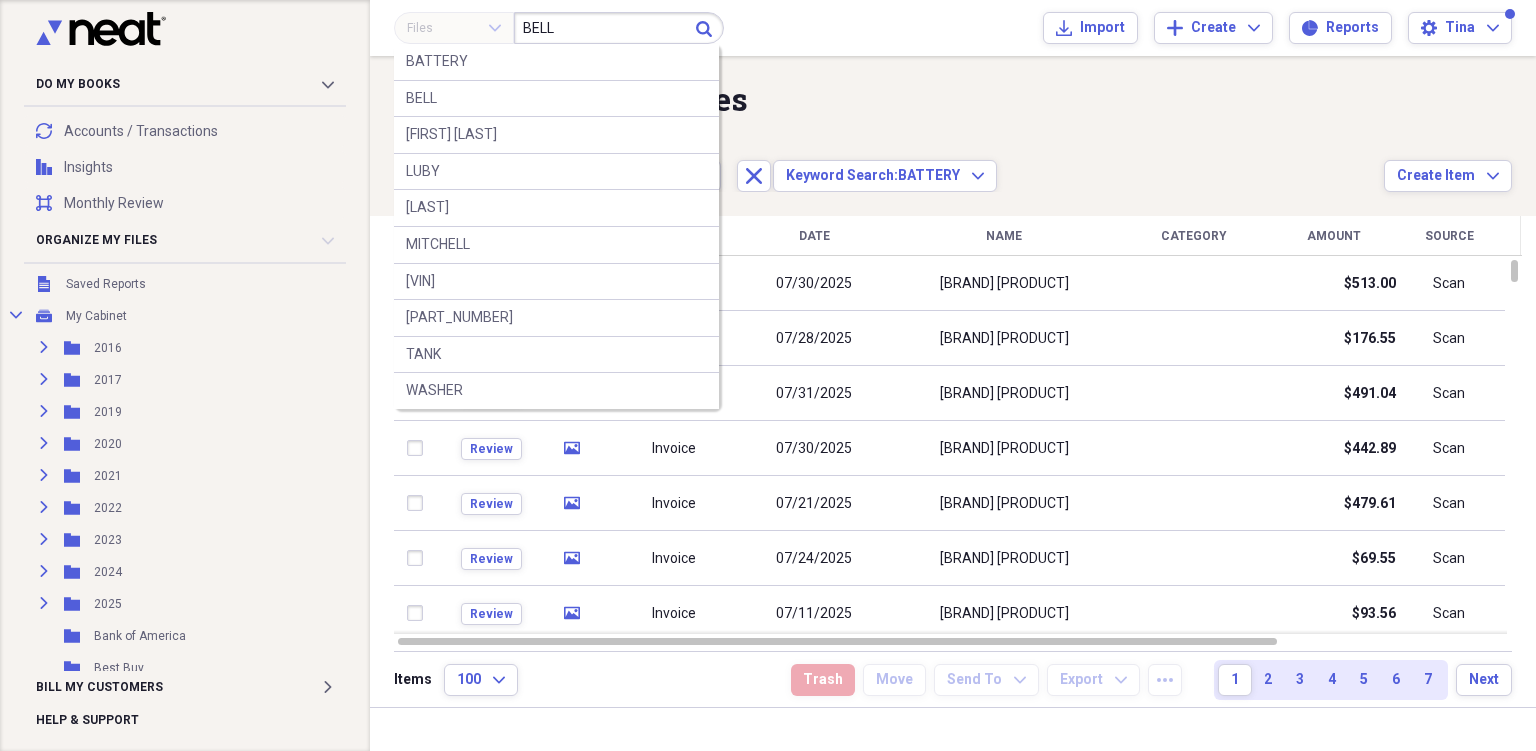 type on "BELL" 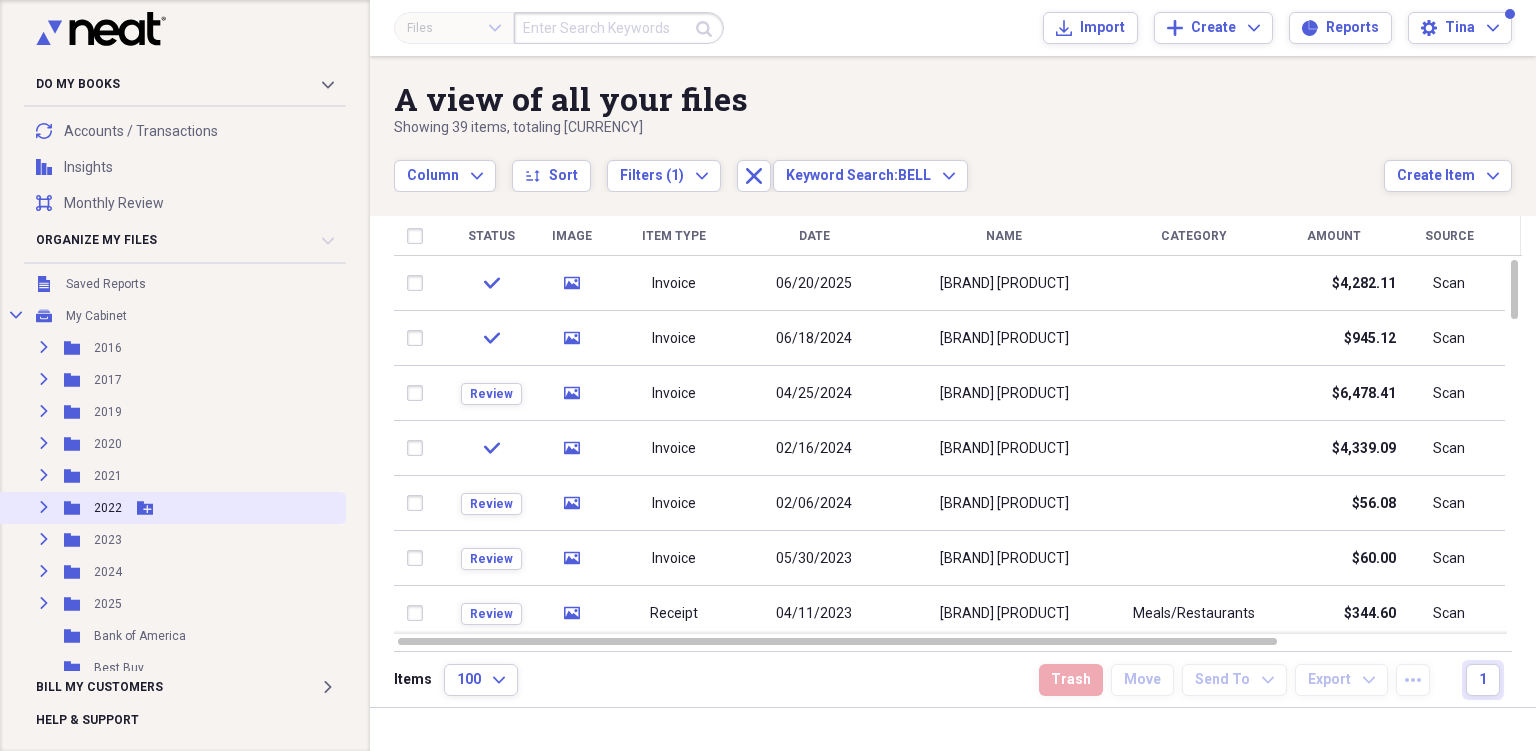 click on "2022" at bounding box center (108, 508) 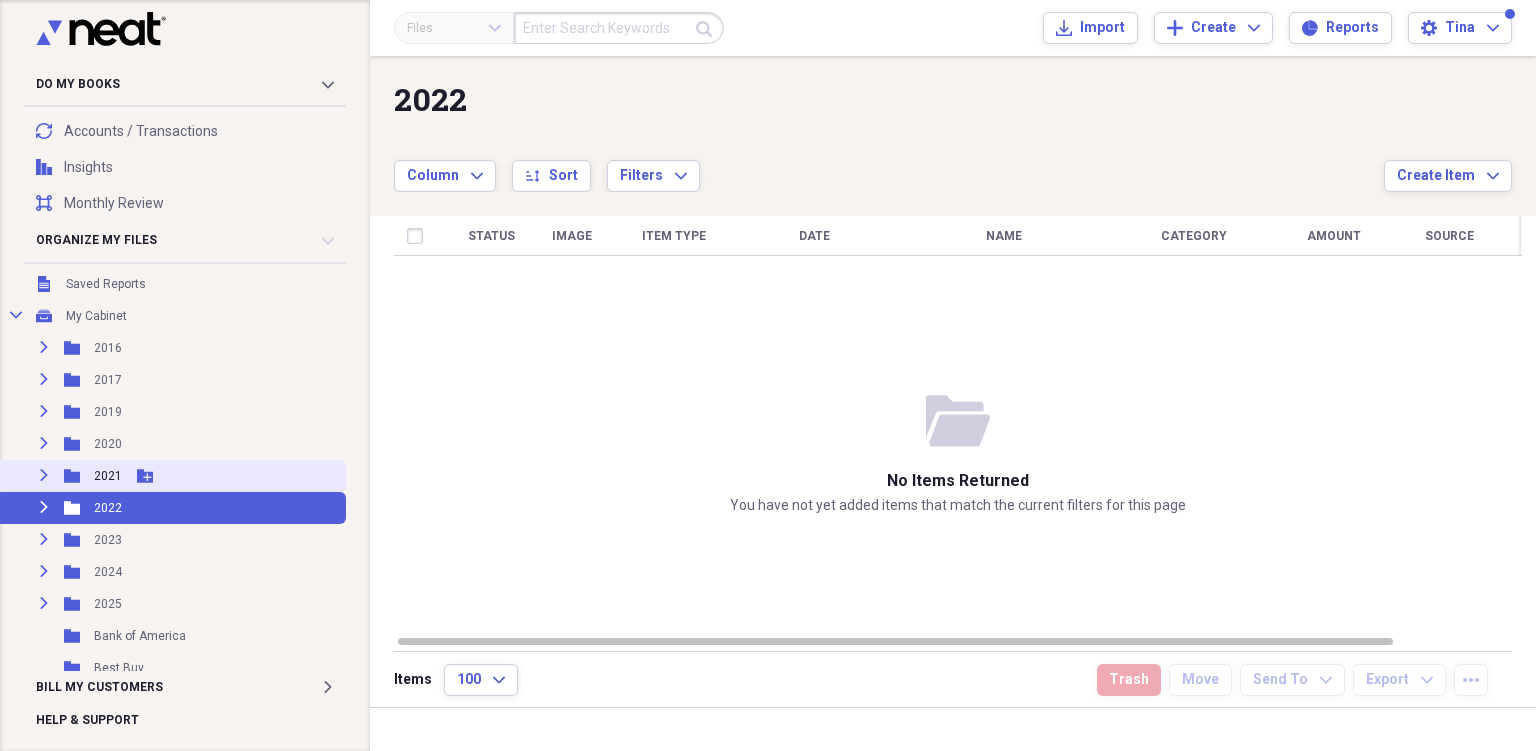 click on "2021" at bounding box center [108, 476] 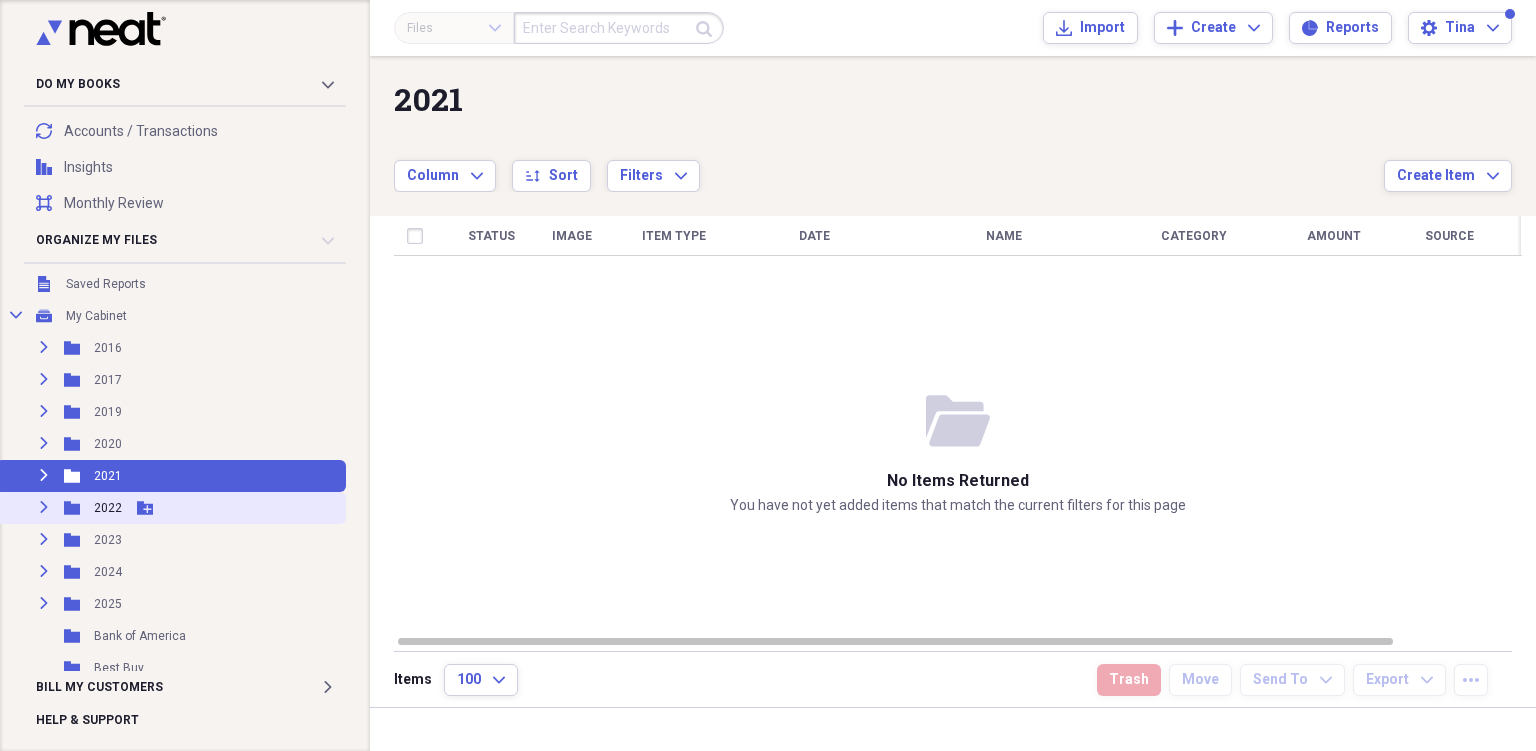 click on "Expand Folder 2022 Add Folder" at bounding box center [171, 508] 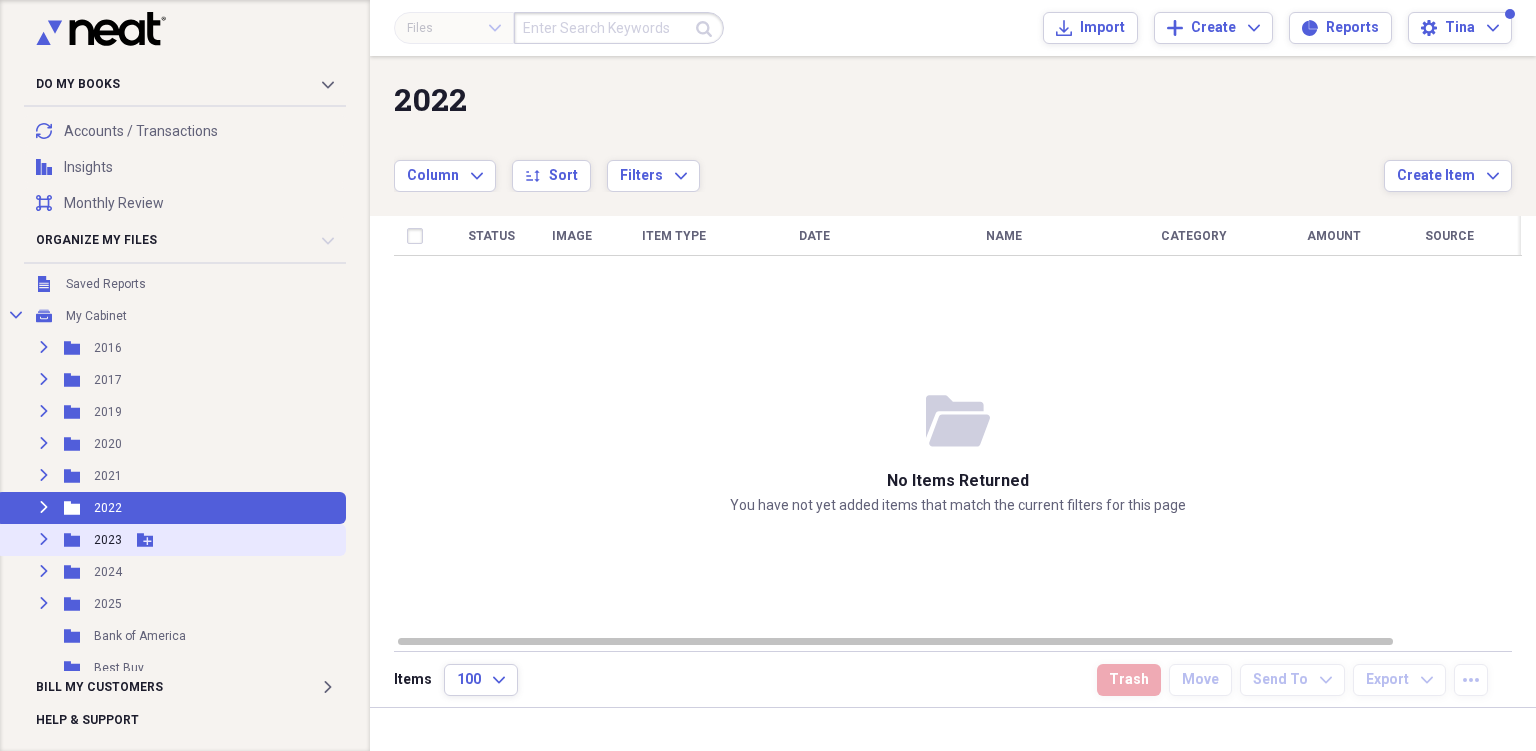 click on "2023" at bounding box center (108, 540) 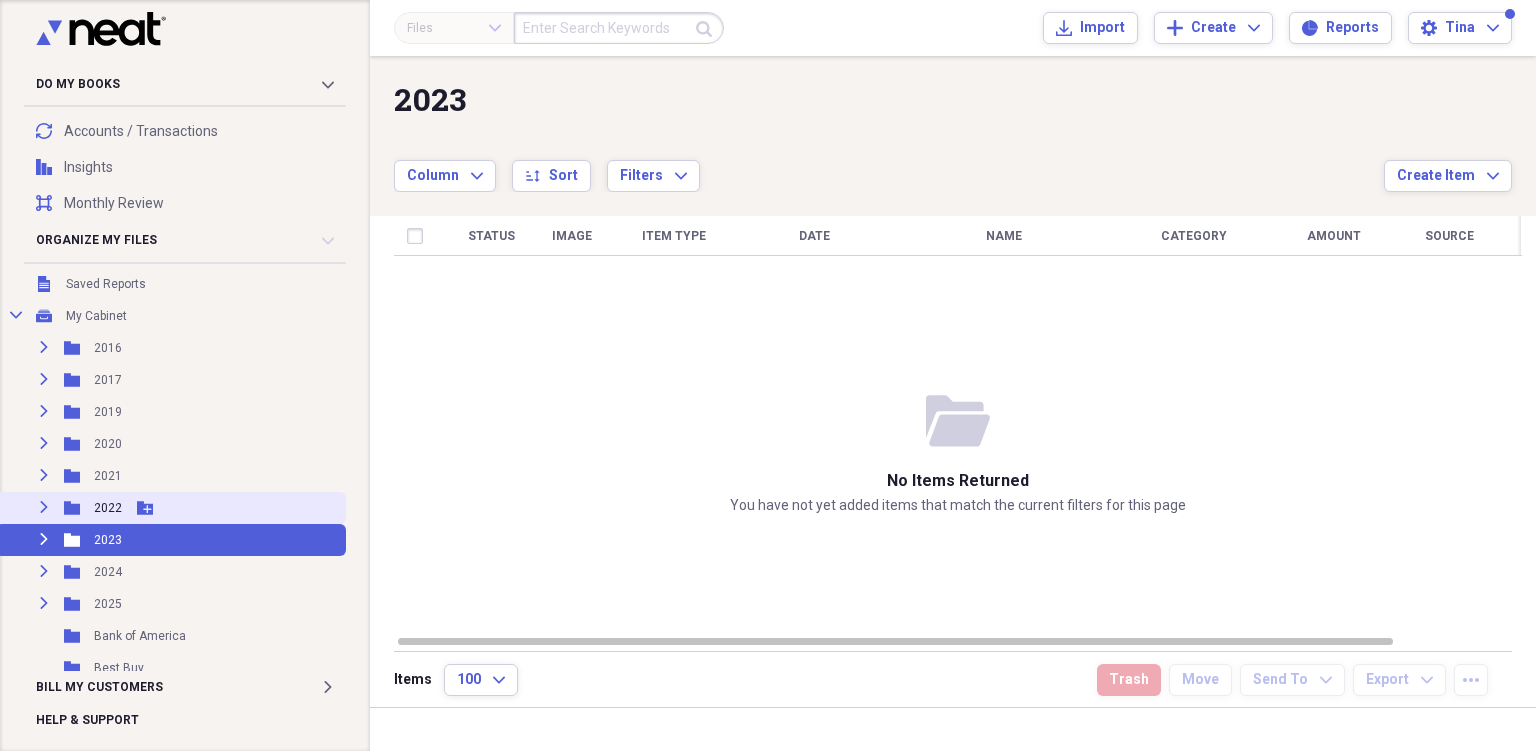 click on "Expand Folder 2022 Add Folder" at bounding box center (171, 508) 